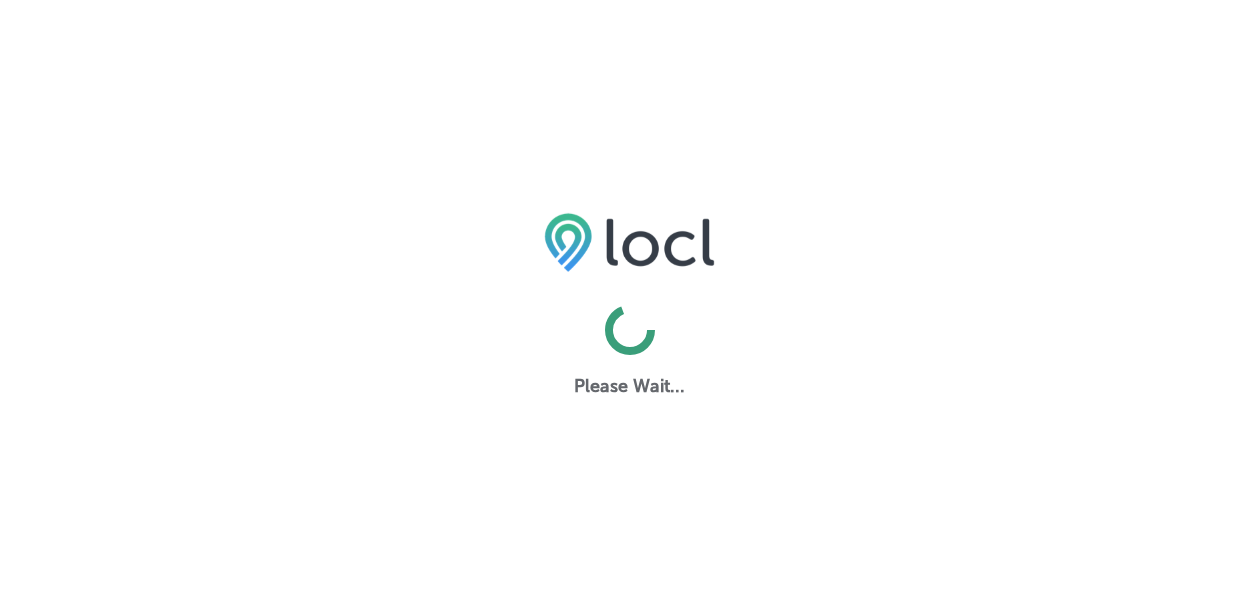 scroll, scrollTop: 0, scrollLeft: 0, axis: both 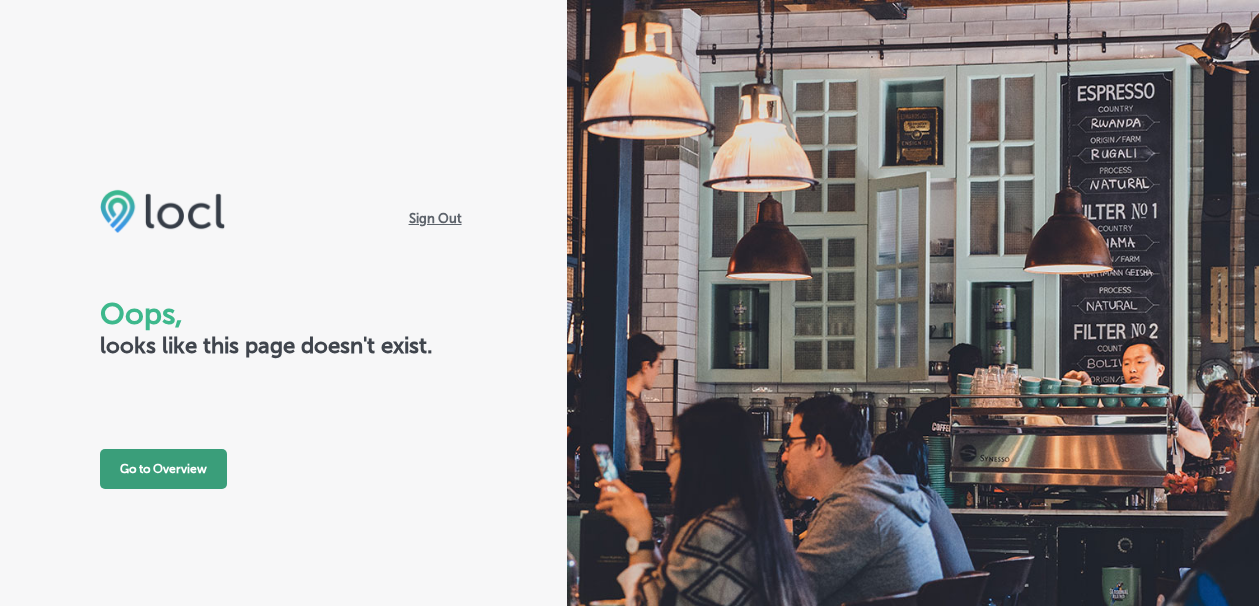 click on "Go to Overview" at bounding box center [163, 469] 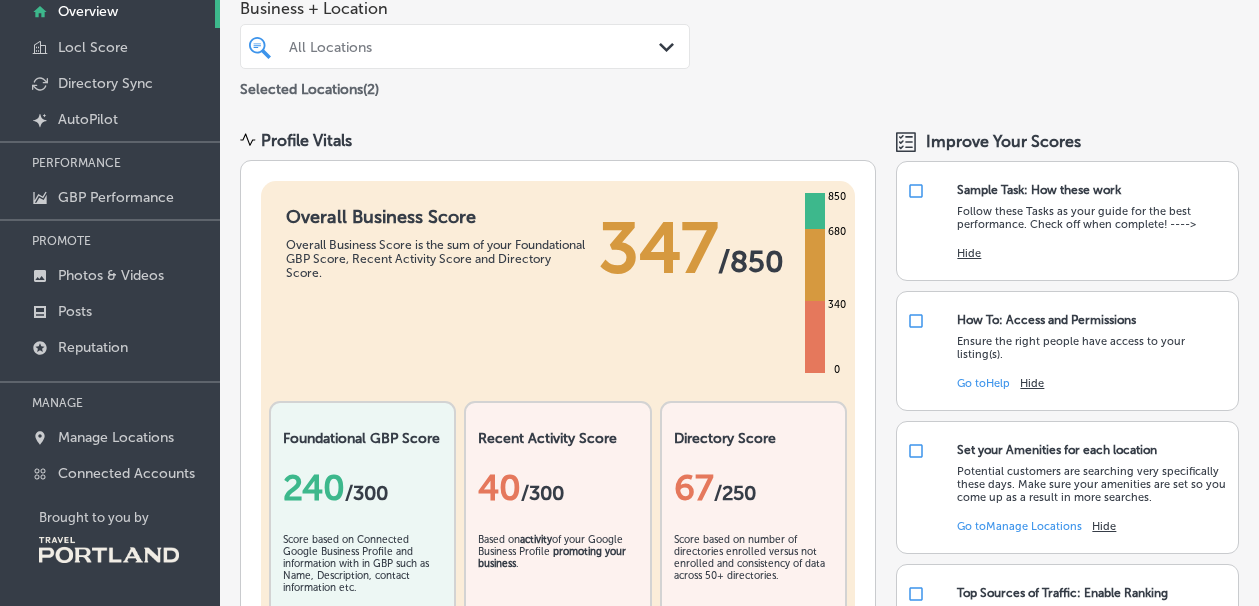 scroll, scrollTop: 134, scrollLeft: 0, axis: vertical 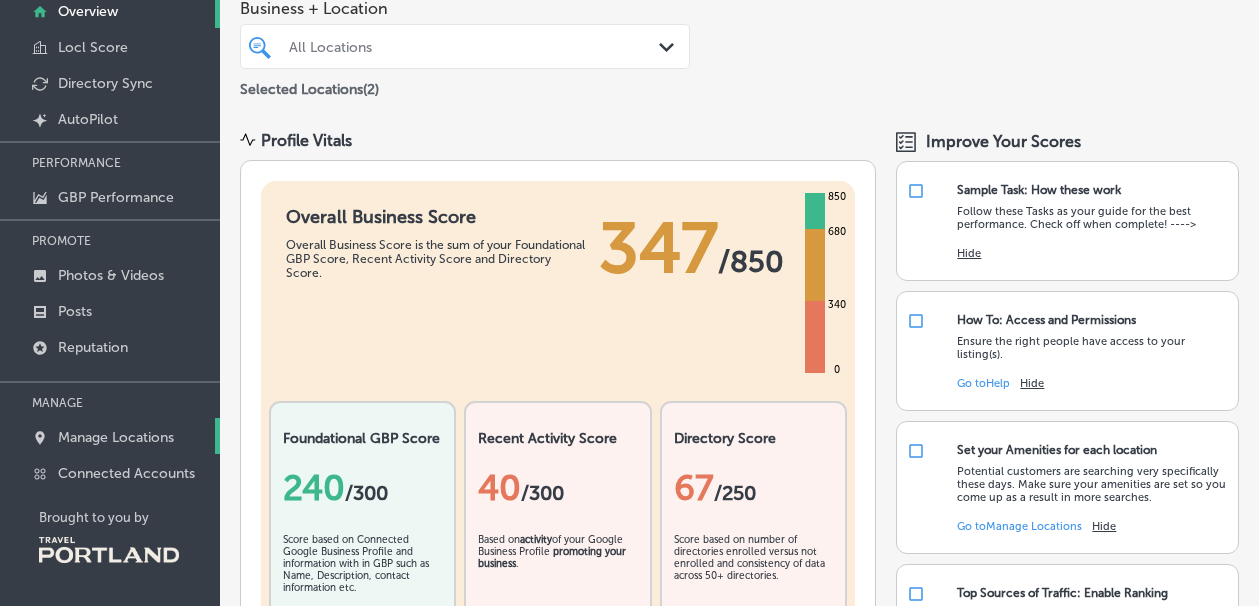 click on "Manage Locations" at bounding box center (116, 437) 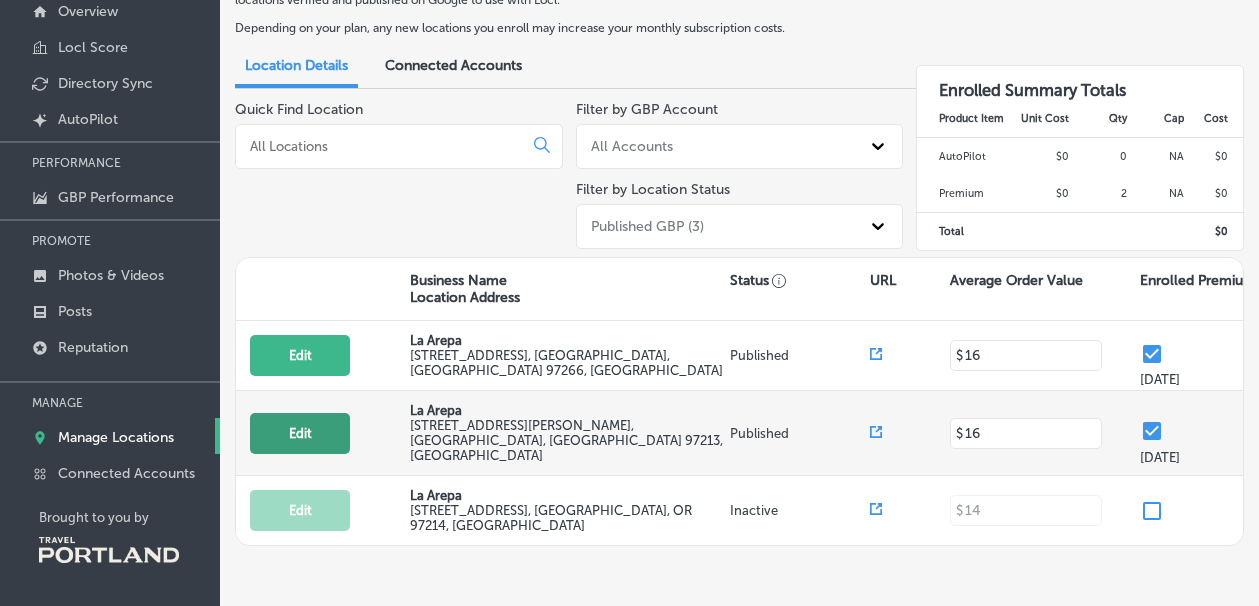 click on "Edit" at bounding box center [300, 433] 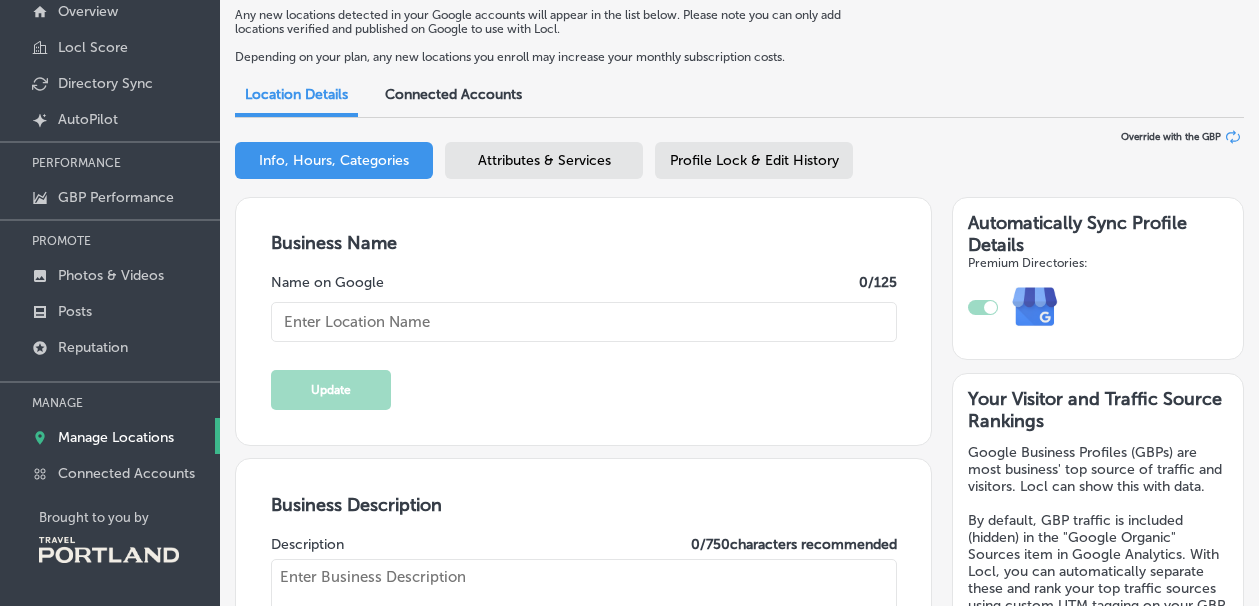 type on "La Arepa" 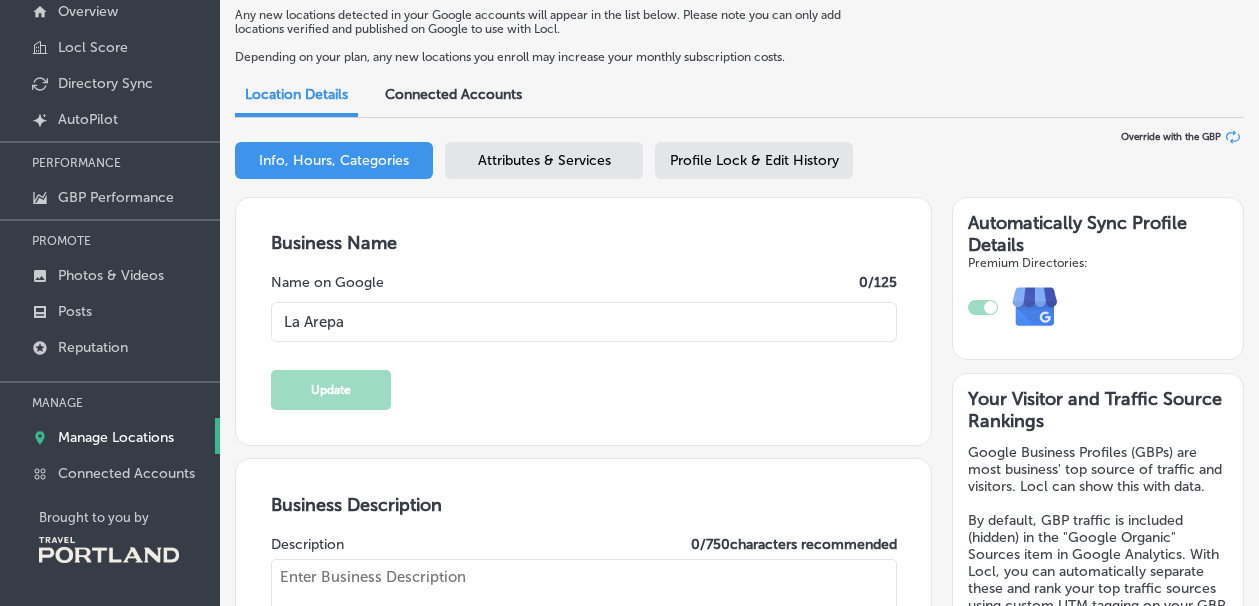 type on "We ARE Venezuelan food, is like home-made food with traditional recipes" 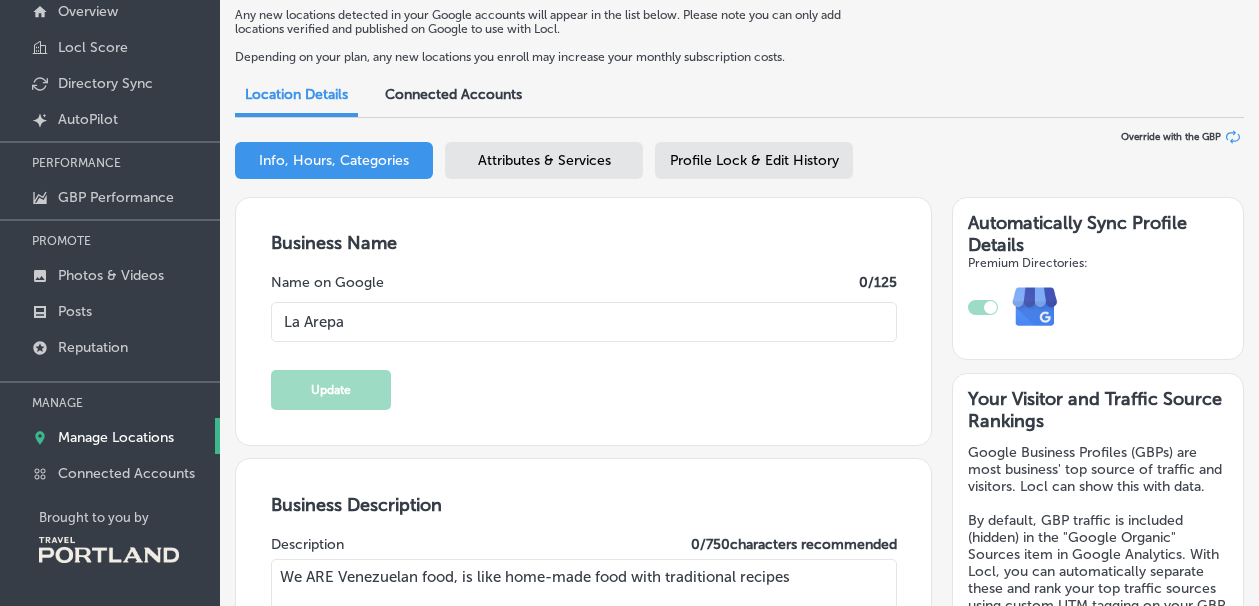 type on "[EMAIL_ADDRESS][DOMAIN_NAME]" 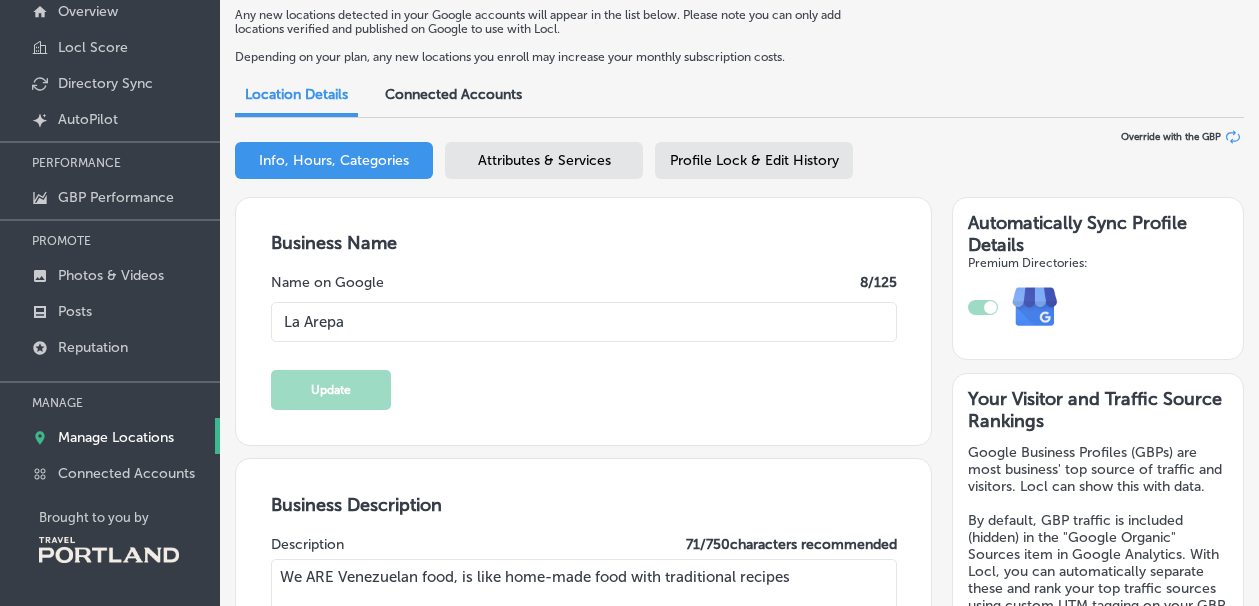 type on "[STREET_ADDRESS][PERSON_NAME]" 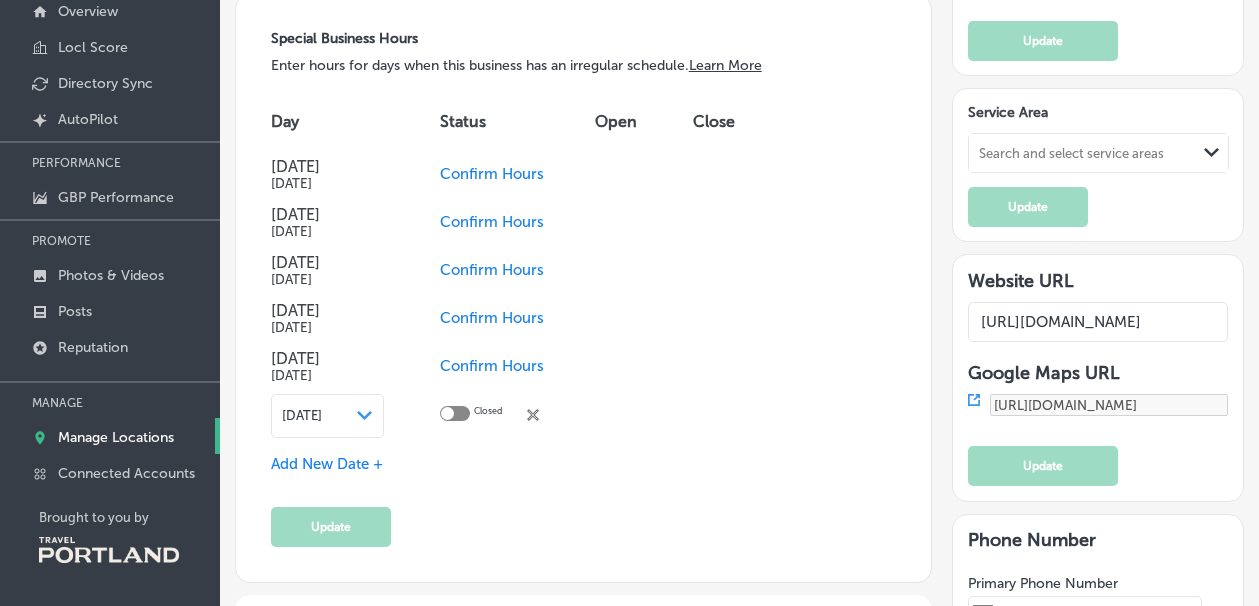 scroll, scrollTop: 1872, scrollLeft: 0, axis: vertical 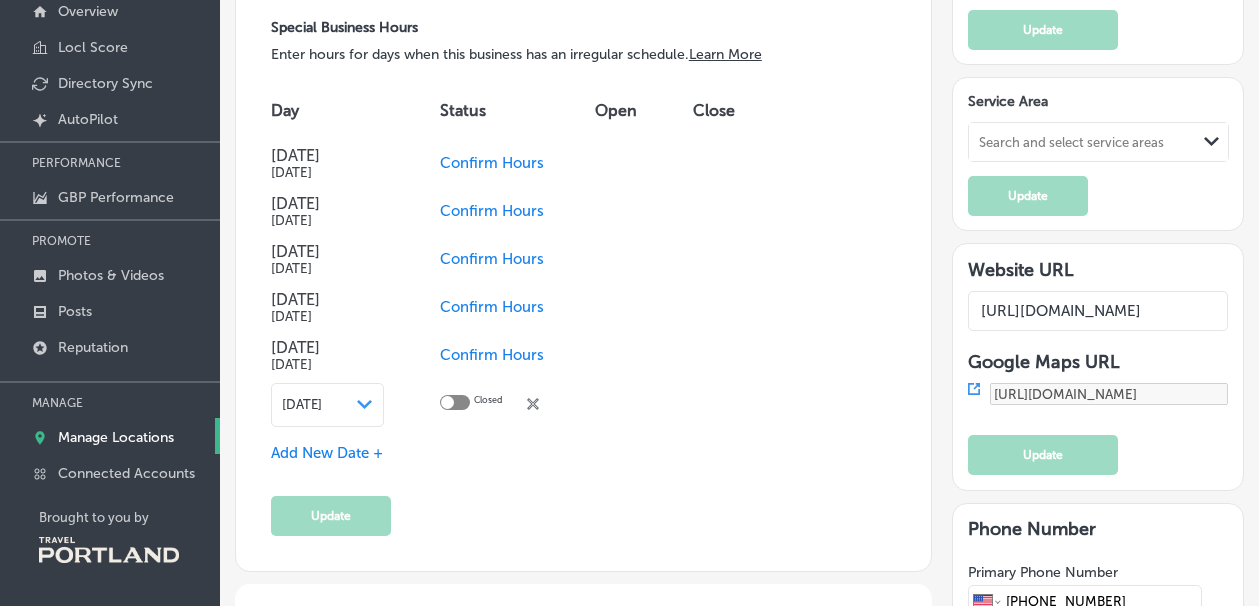 click on "Path
Created with Sketch." at bounding box center (365, 405) 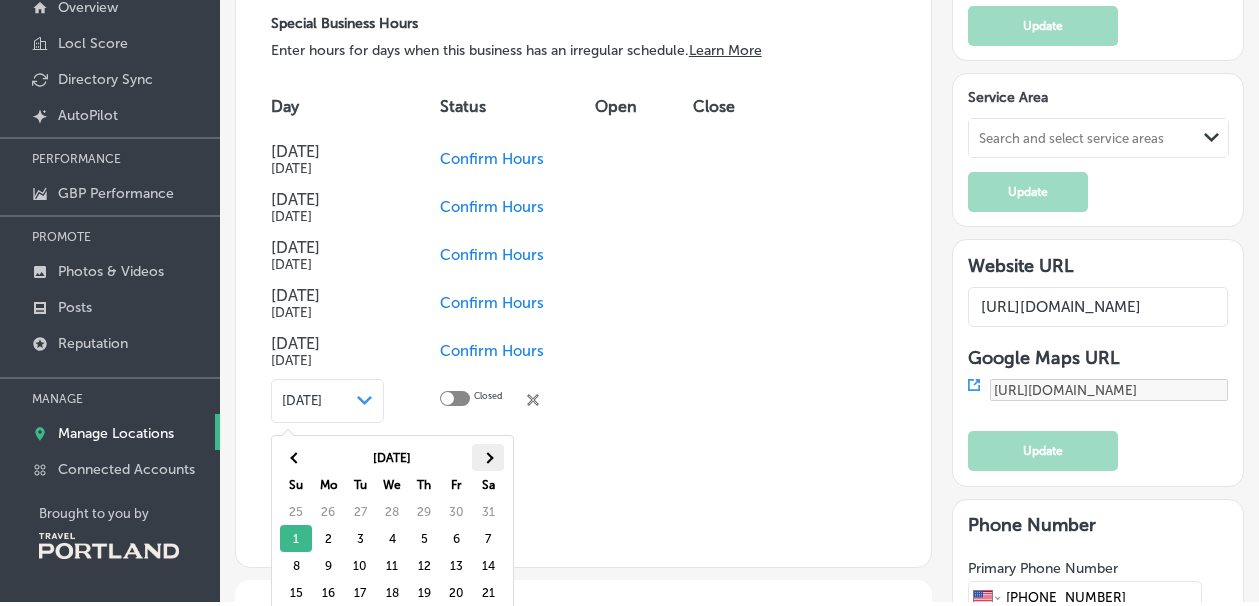 click at bounding box center (488, 457) 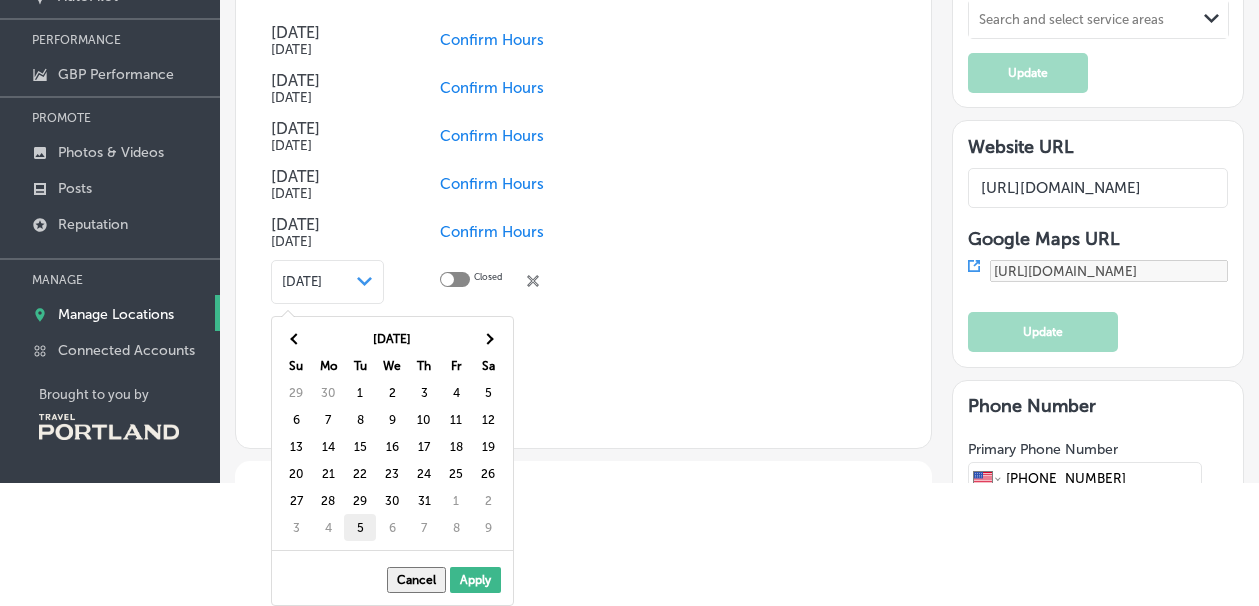 scroll, scrollTop: 254, scrollLeft: 0, axis: vertical 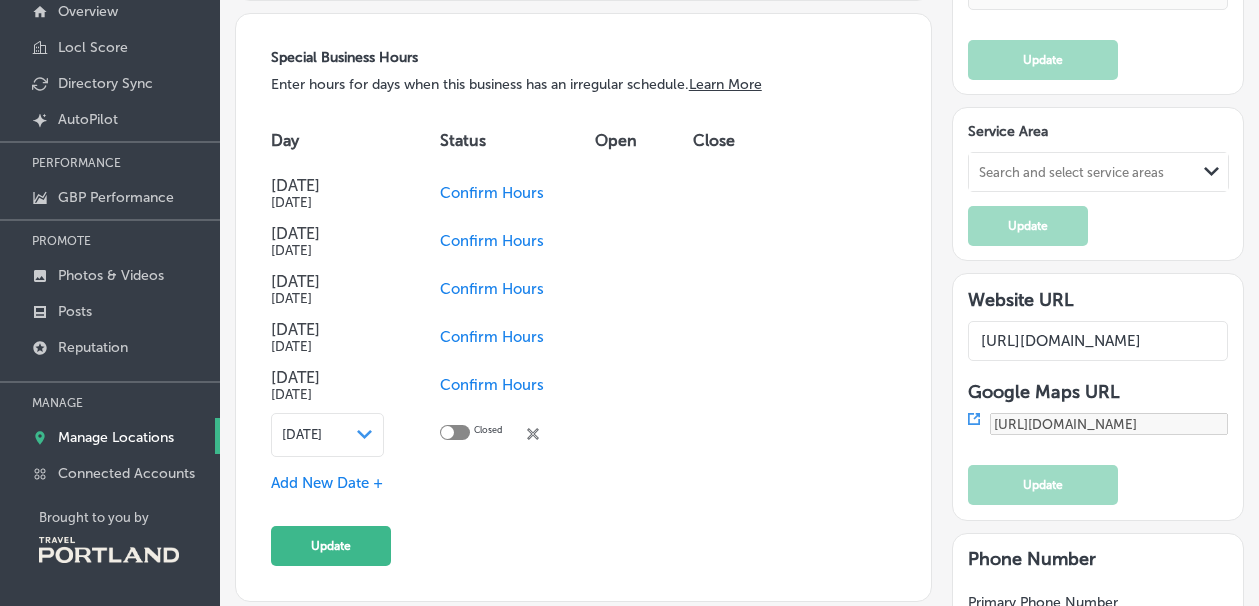click at bounding box center (455, 432) 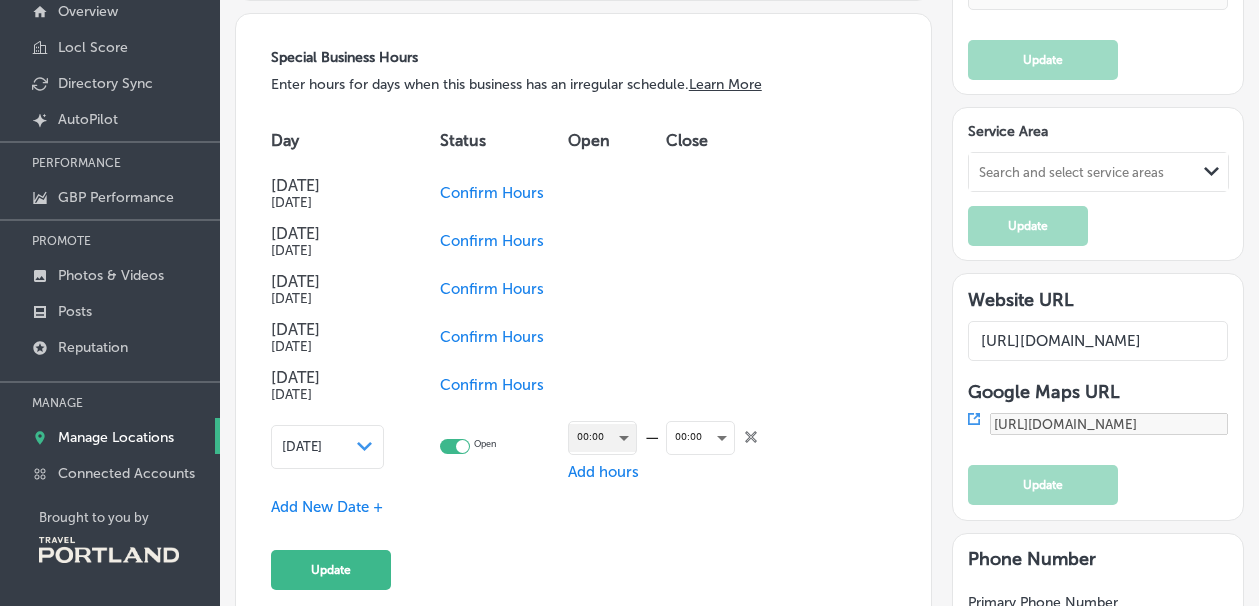 click on "00:00" at bounding box center [602, 437] 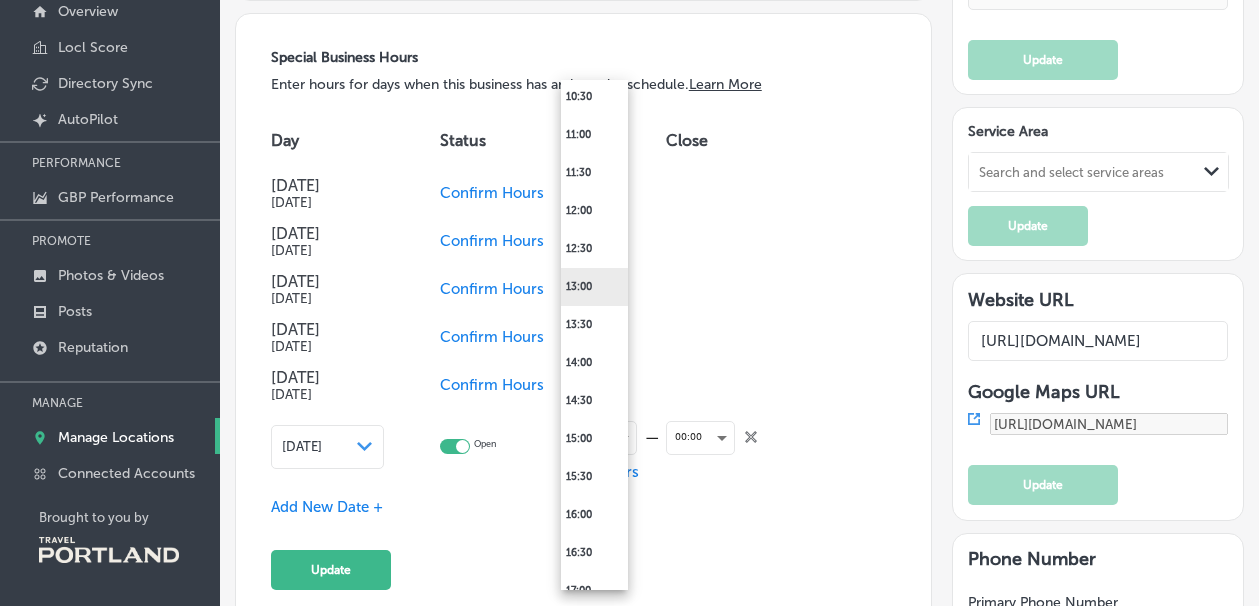 scroll, scrollTop: 839, scrollLeft: 0, axis: vertical 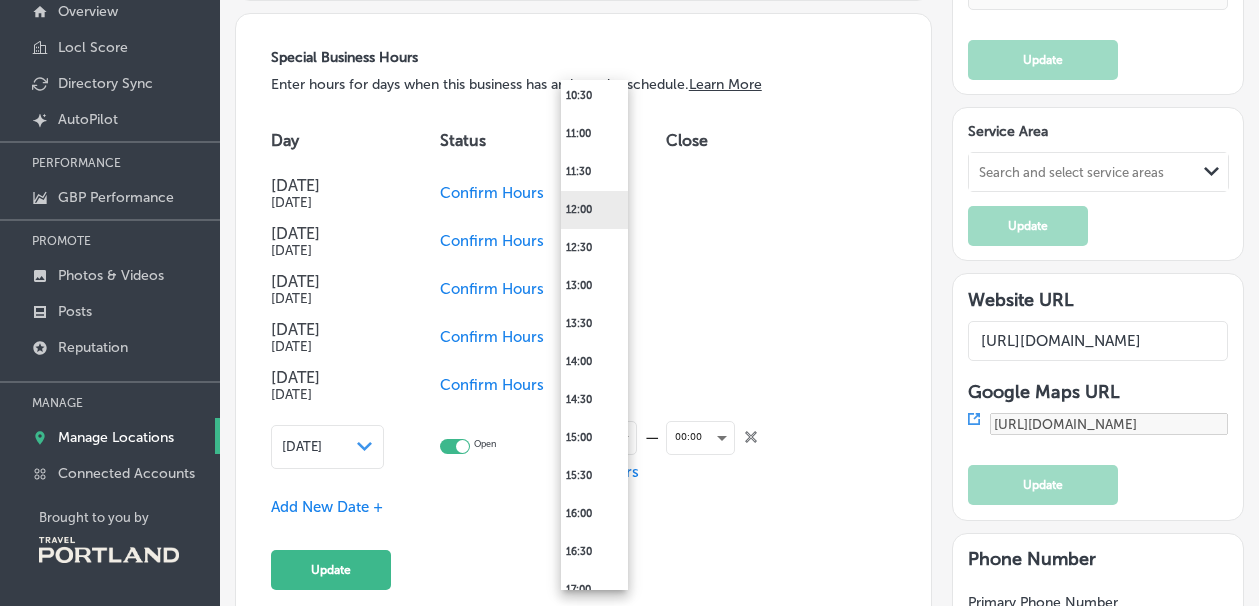 click on "12:00" at bounding box center [594, 210] 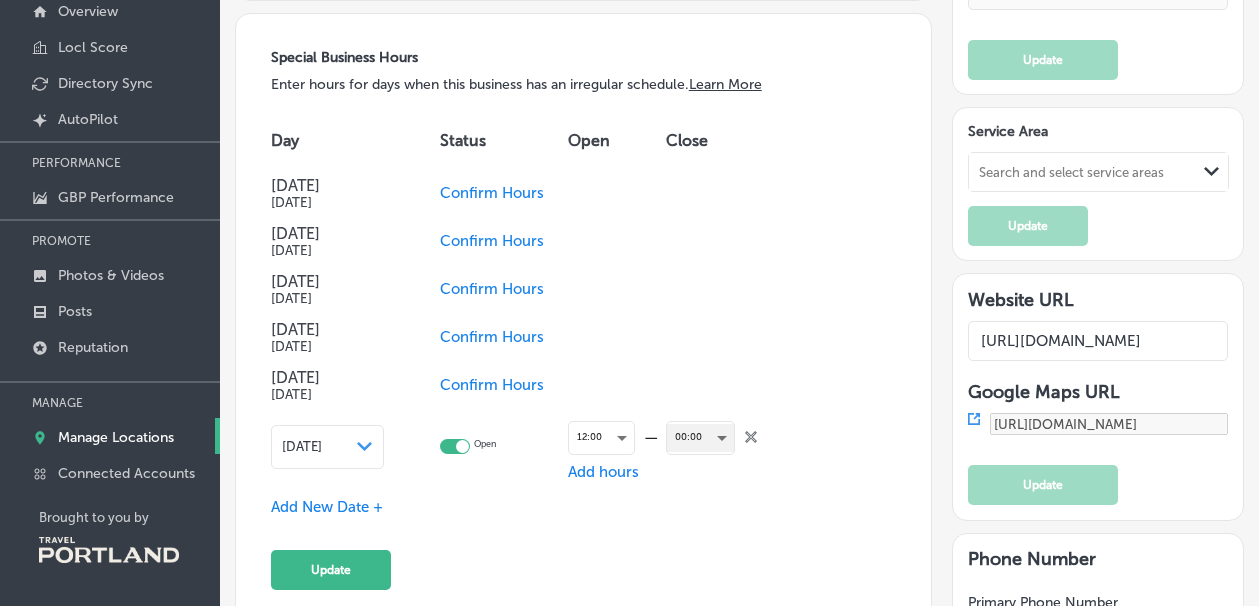 click on "00:00" at bounding box center [700, 437] 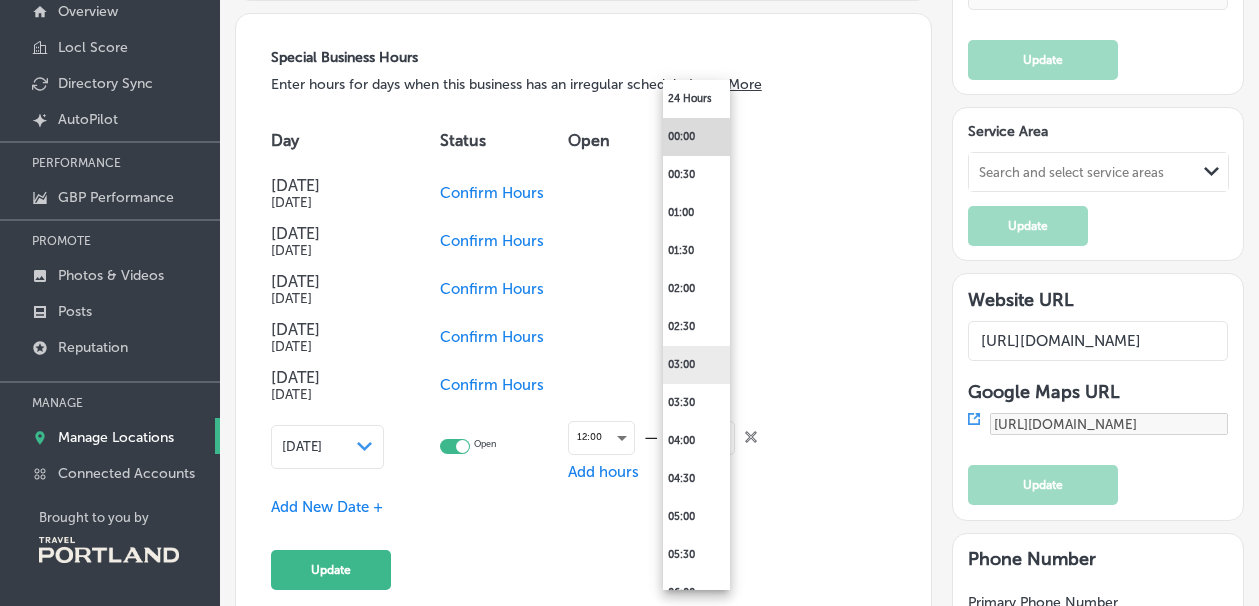 click on "03:00" at bounding box center (696, 365) 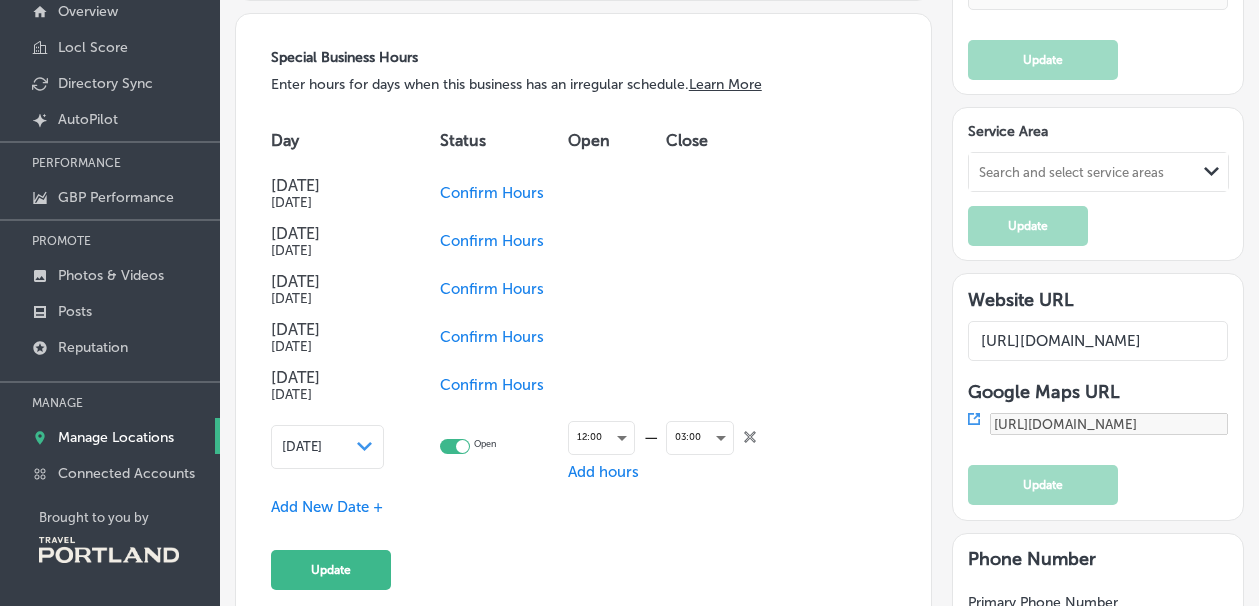 click on "Add hours" at bounding box center (603, 472) 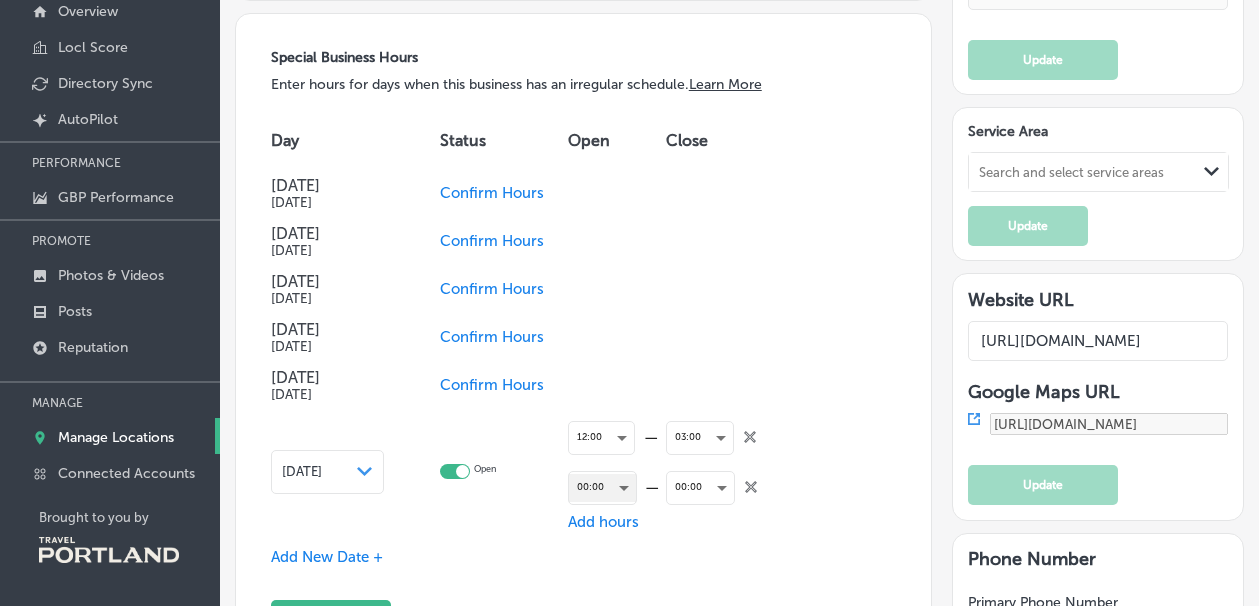 click on "00:00" at bounding box center (602, 487) 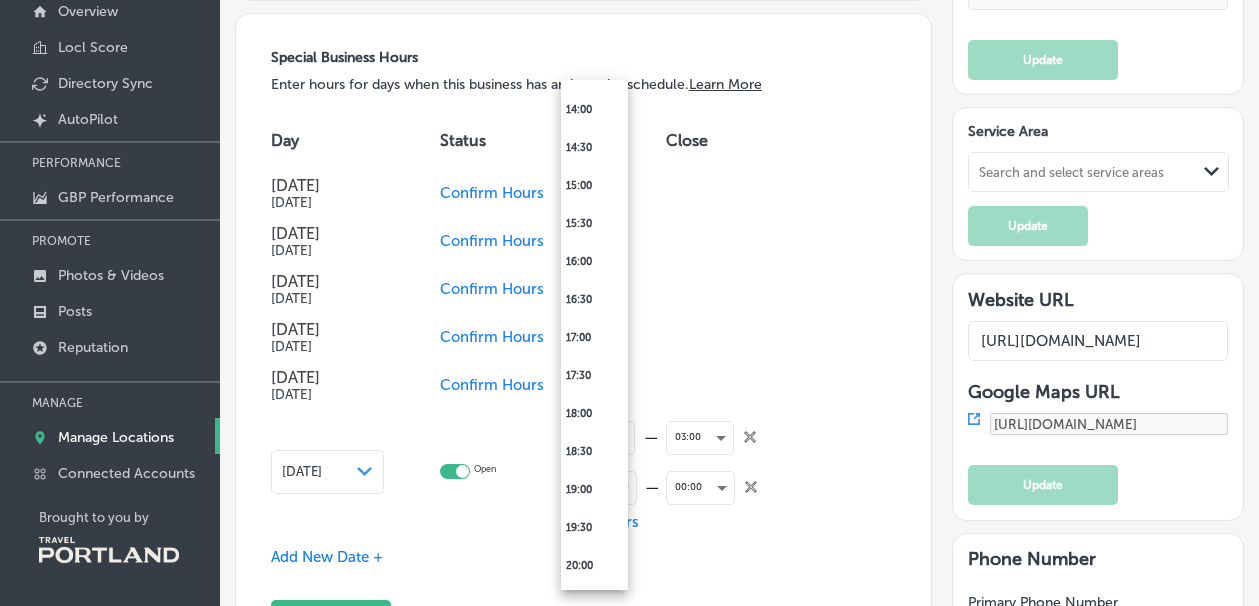 scroll, scrollTop: 1094, scrollLeft: 0, axis: vertical 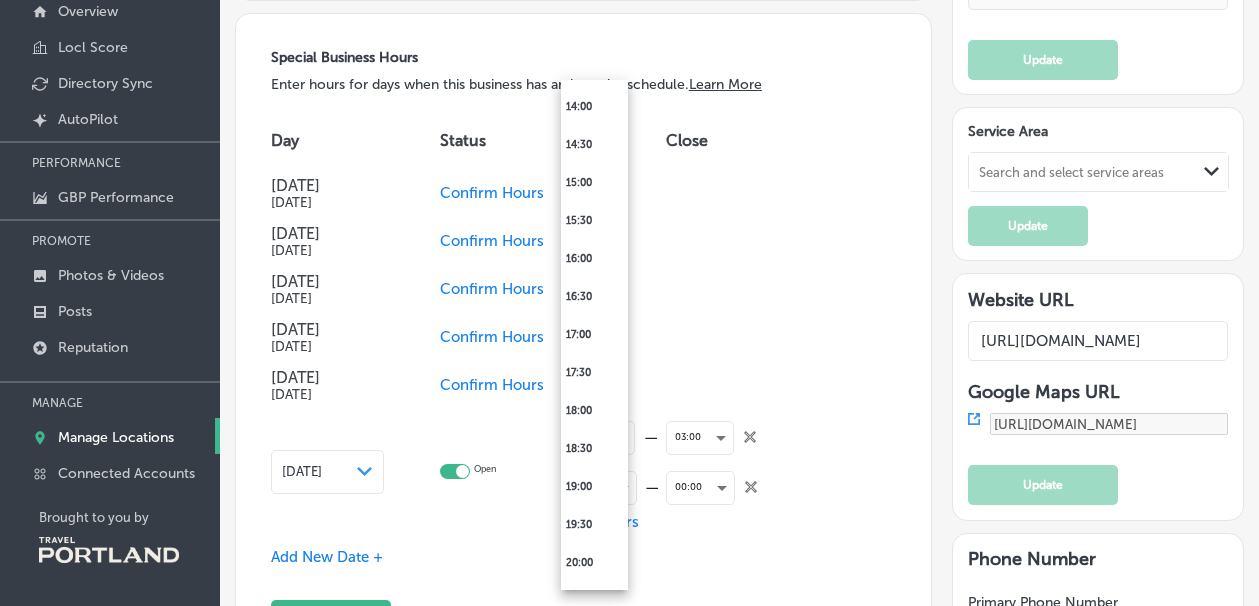 click at bounding box center (629, 303) 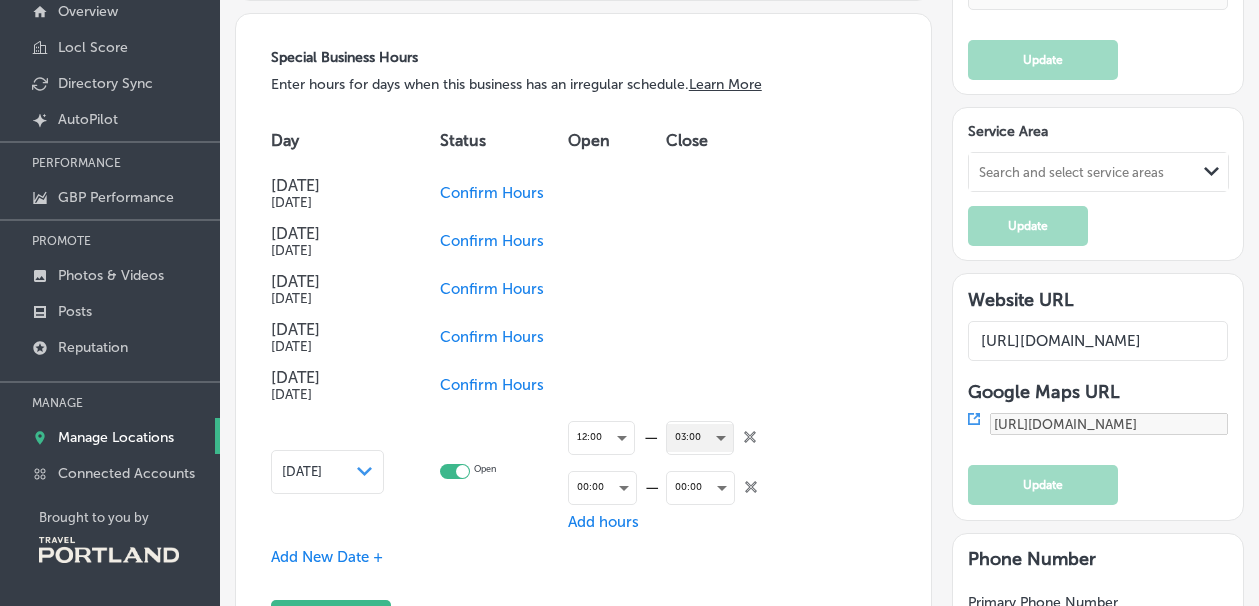 click on "03:00" at bounding box center (700, 437) 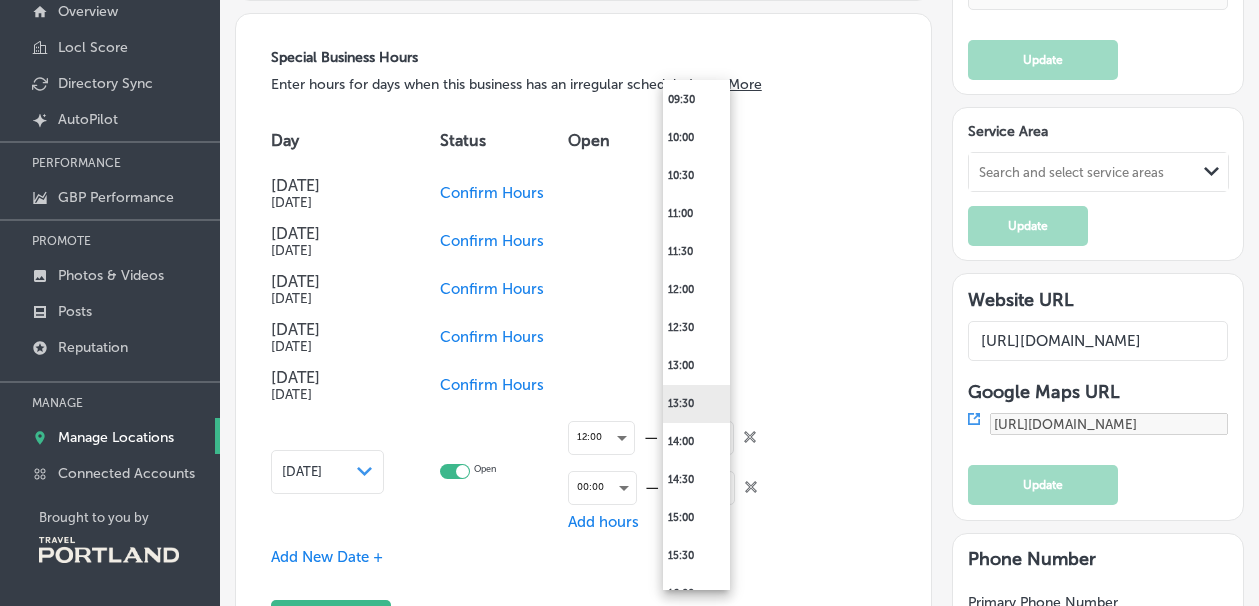 scroll, scrollTop: 771, scrollLeft: 0, axis: vertical 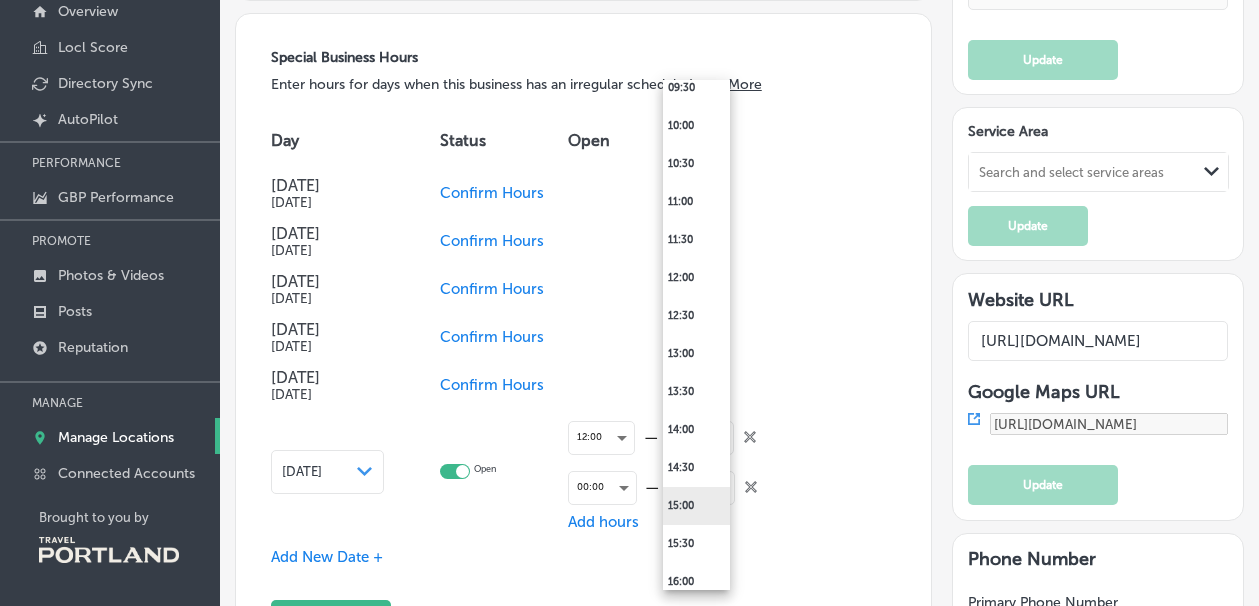 click on "15:00" at bounding box center (696, 506) 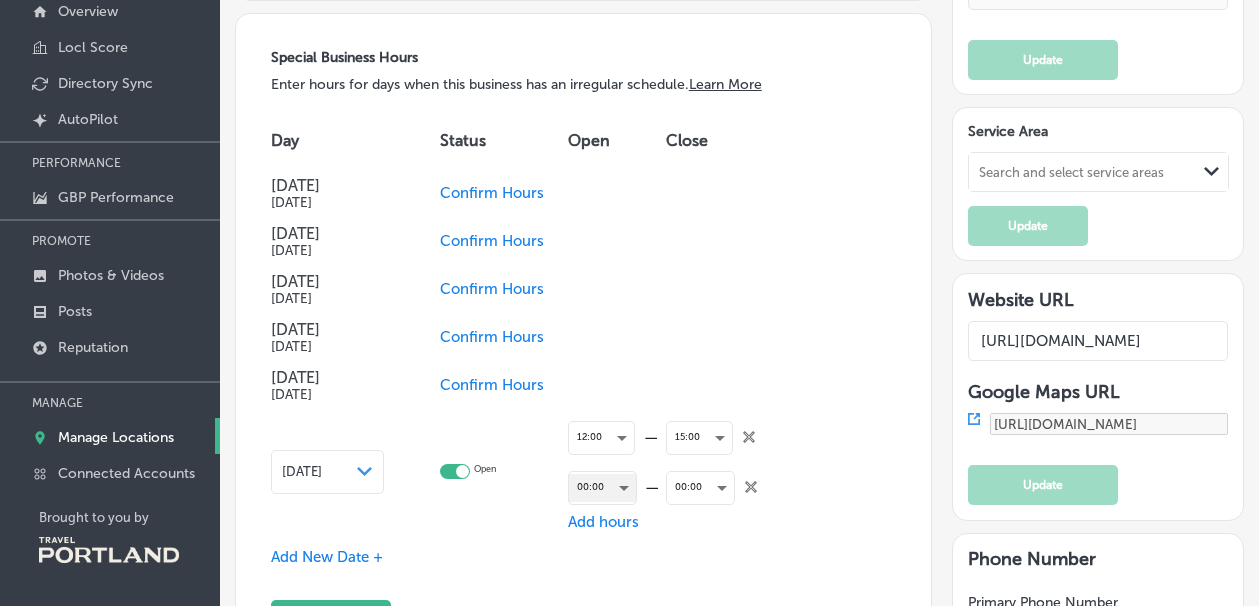 click on "00:00" at bounding box center (602, 487) 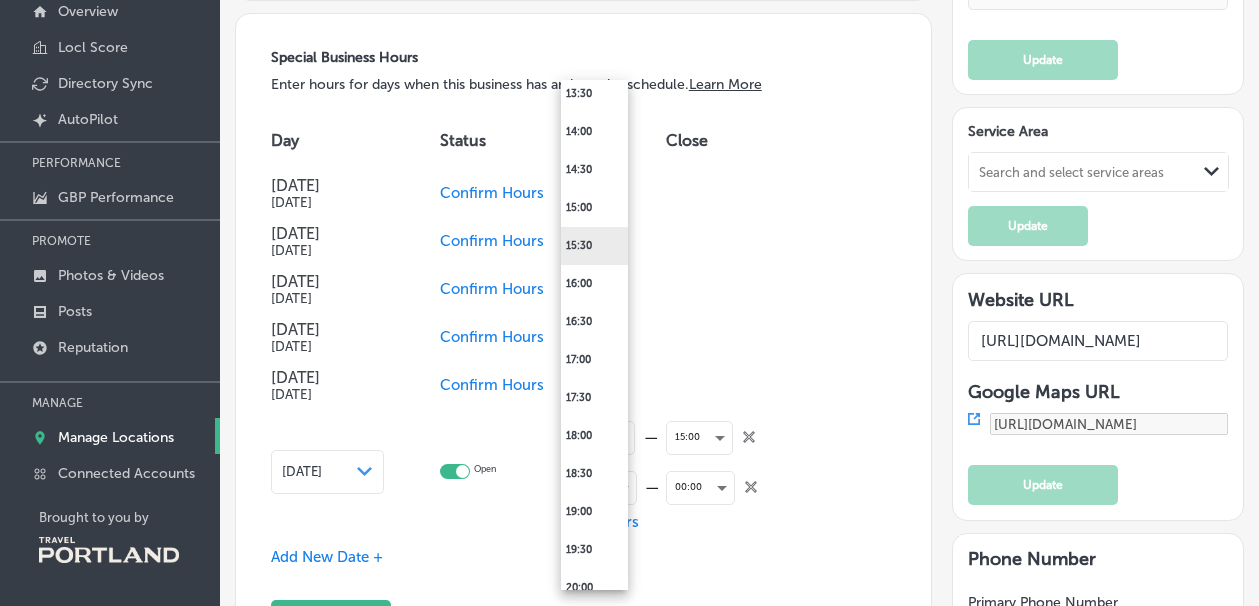 scroll, scrollTop: 1076, scrollLeft: 0, axis: vertical 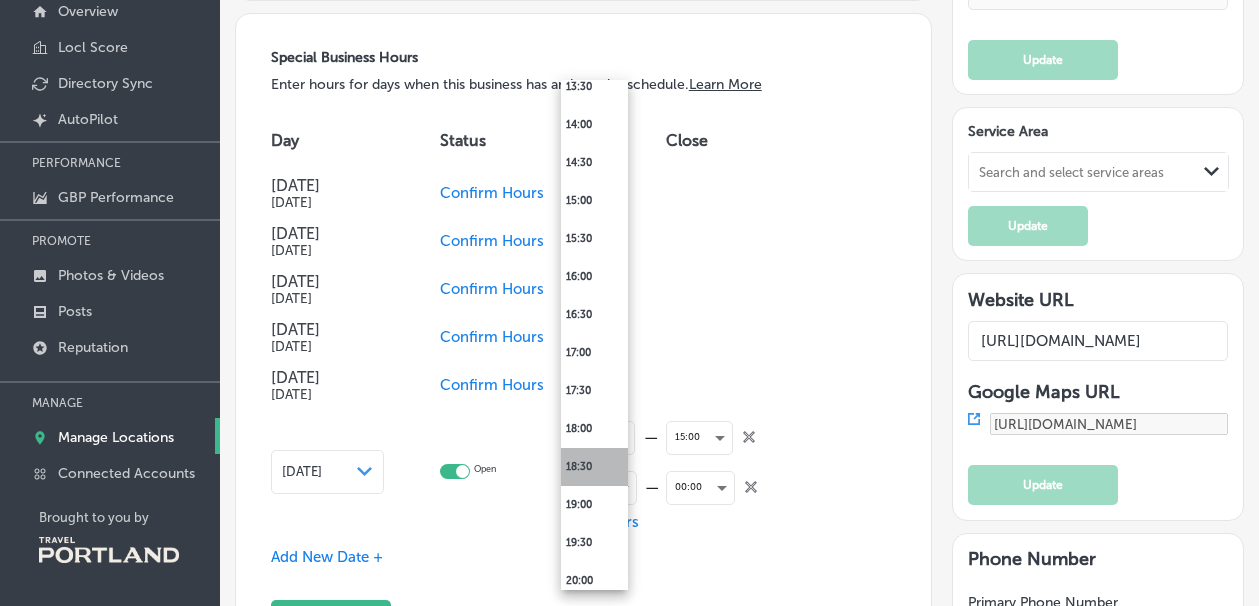 click on "18:30" at bounding box center (594, 467) 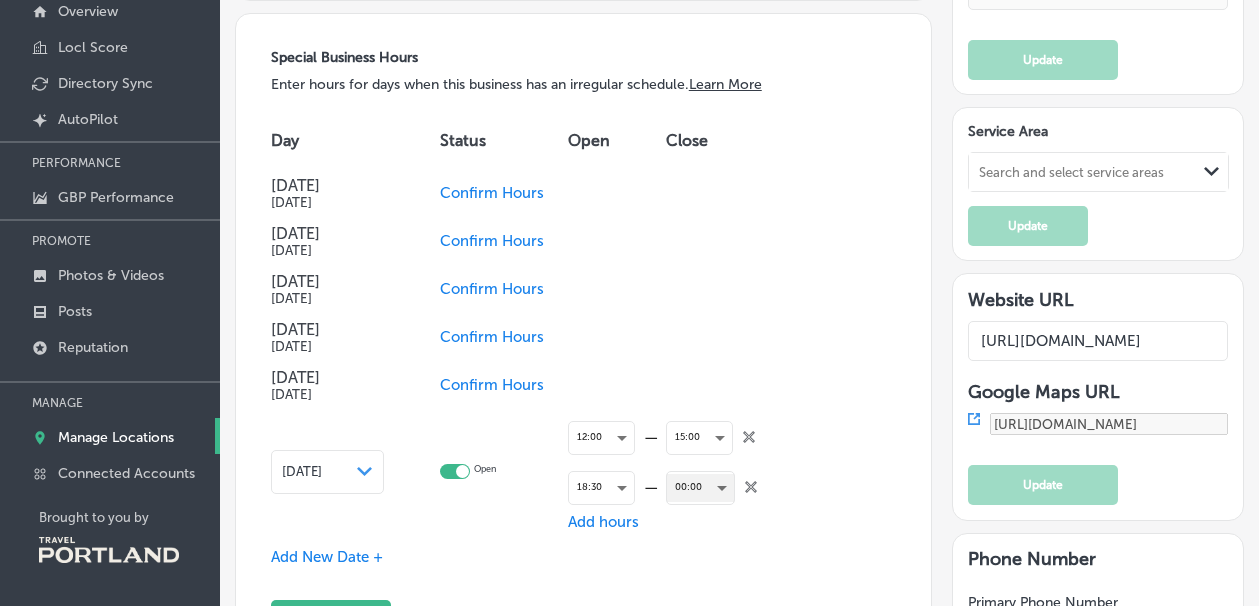 click on "00:00" at bounding box center (700, 487) 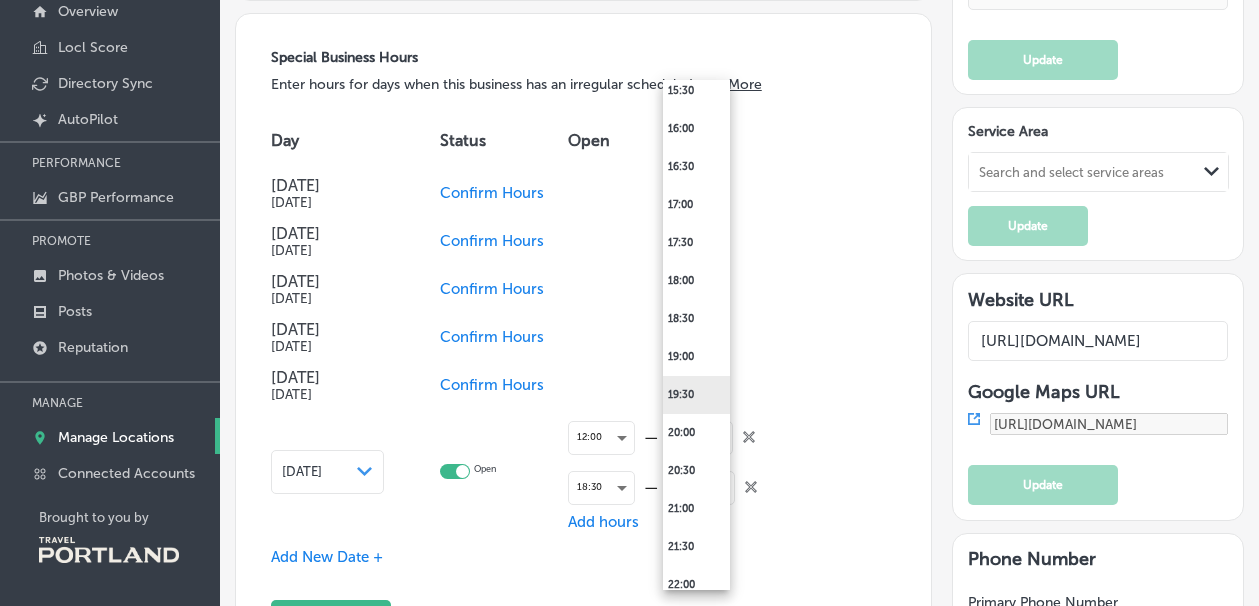 scroll, scrollTop: 1226, scrollLeft: 0, axis: vertical 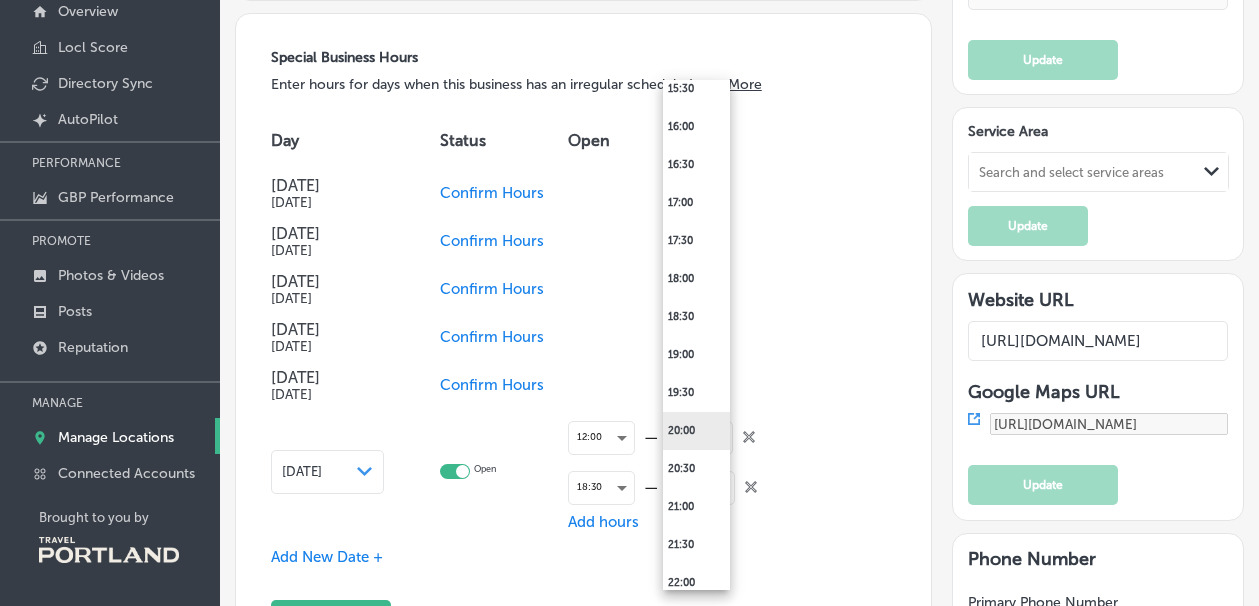 click on "20:00" at bounding box center (696, 431) 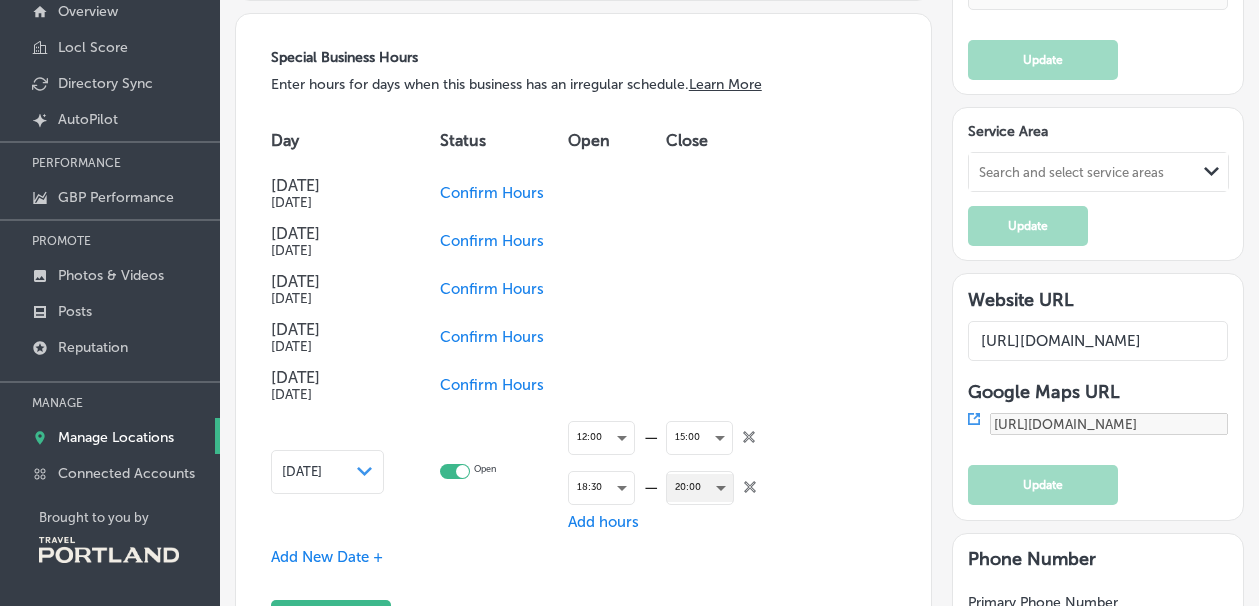 scroll, scrollTop: 1929, scrollLeft: 0, axis: vertical 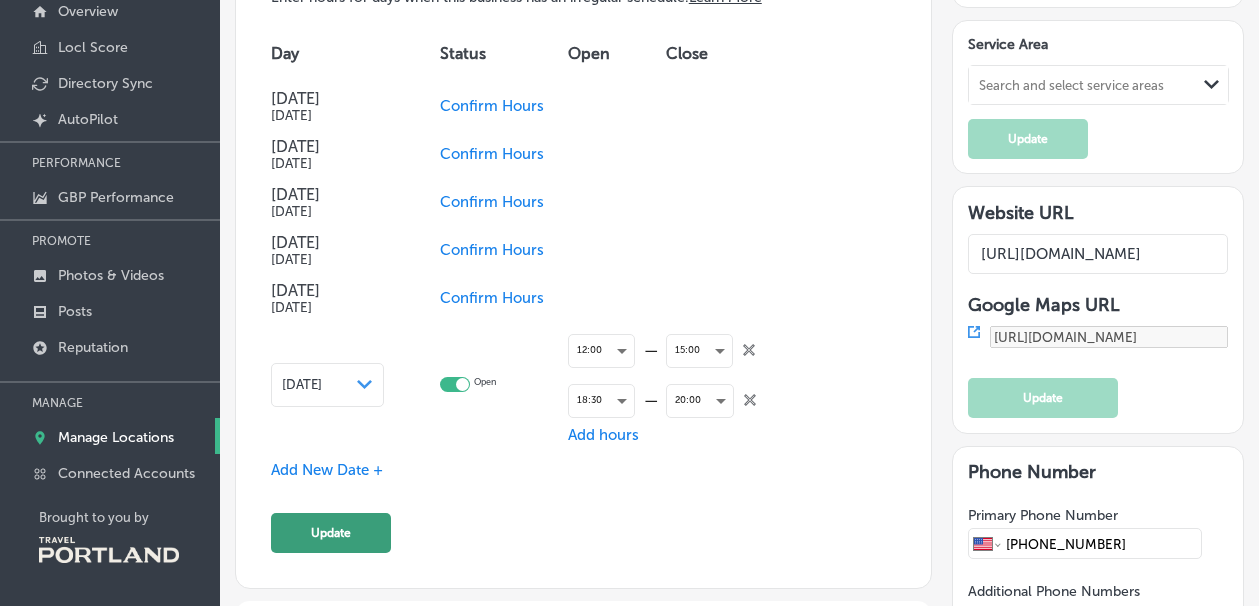 click on "Update" 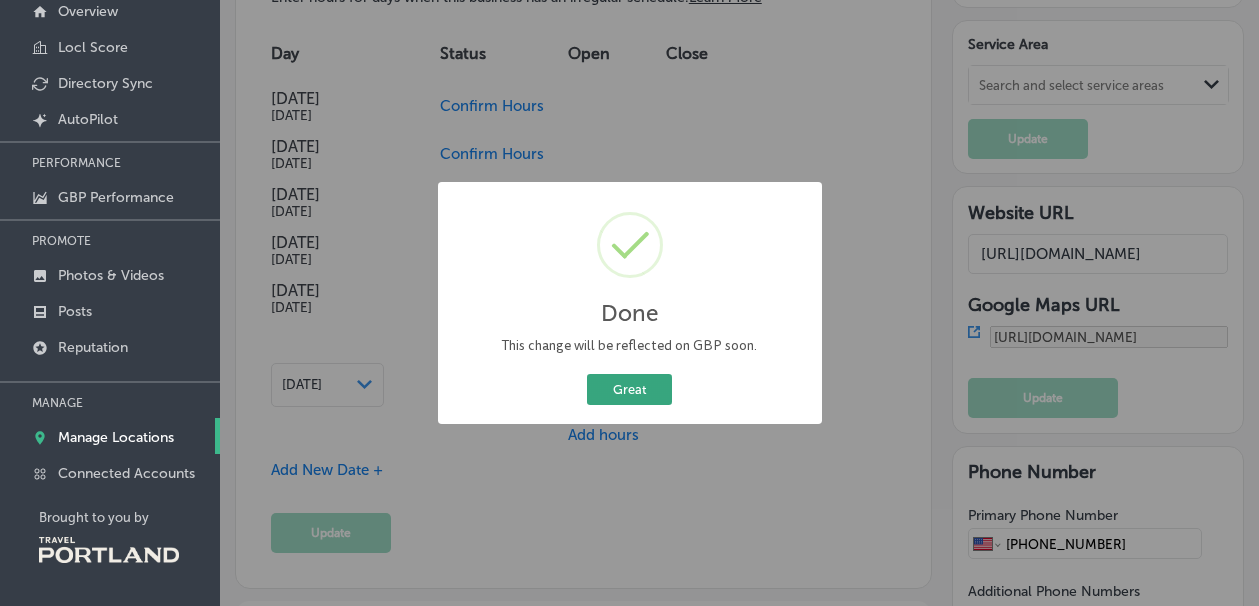 click on "Great" at bounding box center [629, 389] 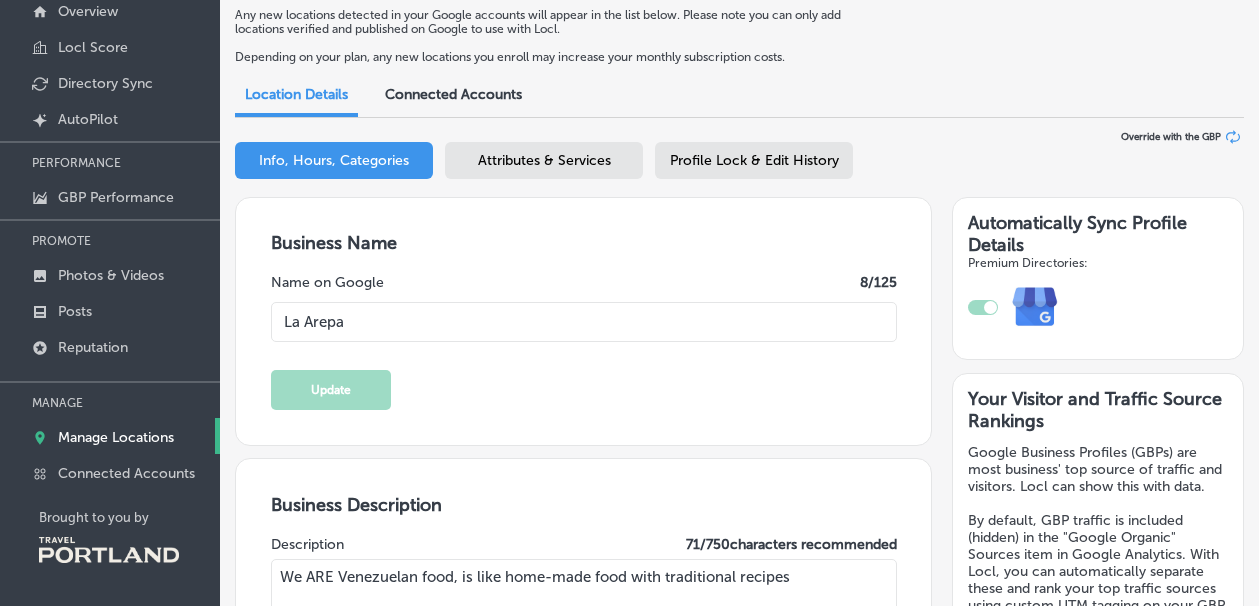 scroll, scrollTop: 0, scrollLeft: 0, axis: both 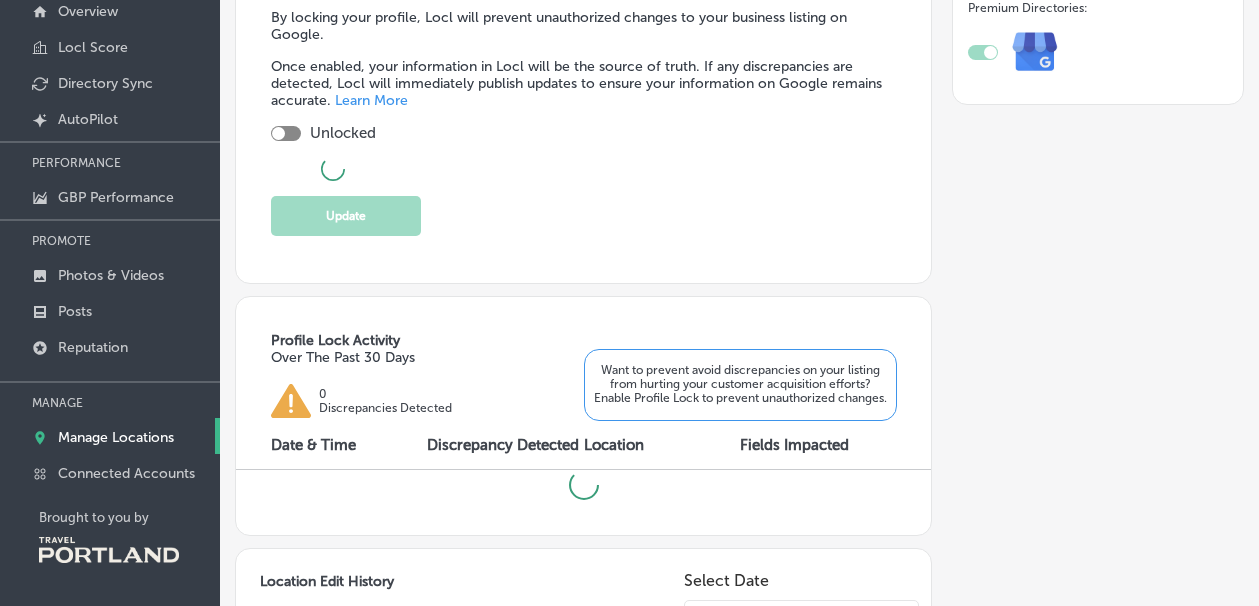 checkbox on "true" 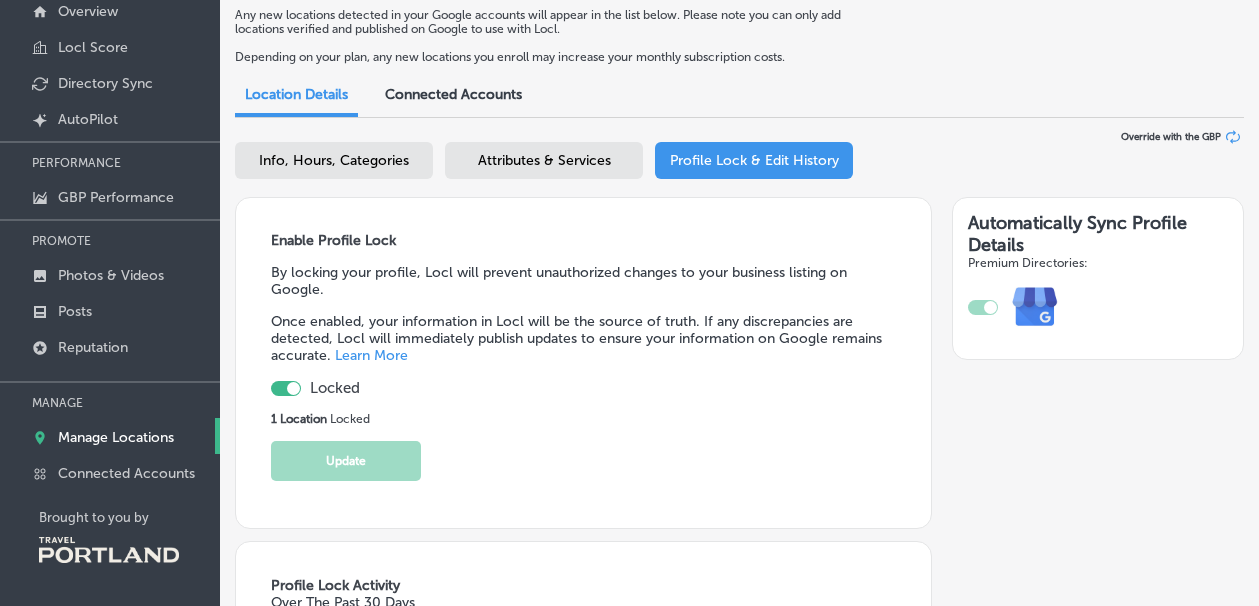 scroll, scrollTop: 0, scrollLeft: 0, axis: both 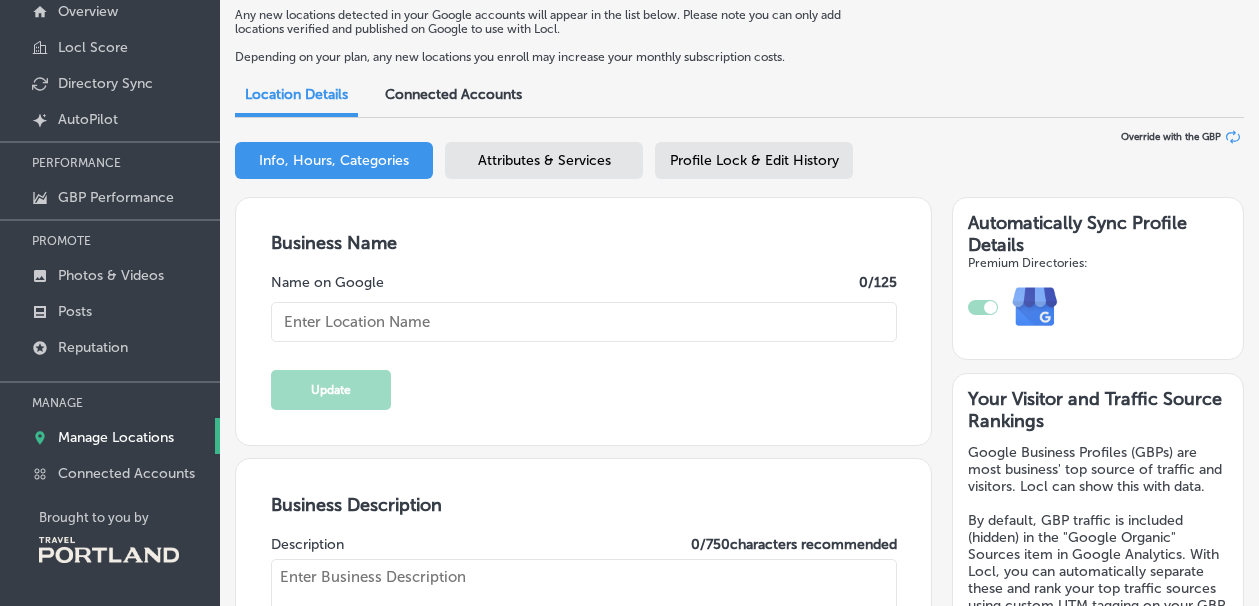 type on "La Arepa" 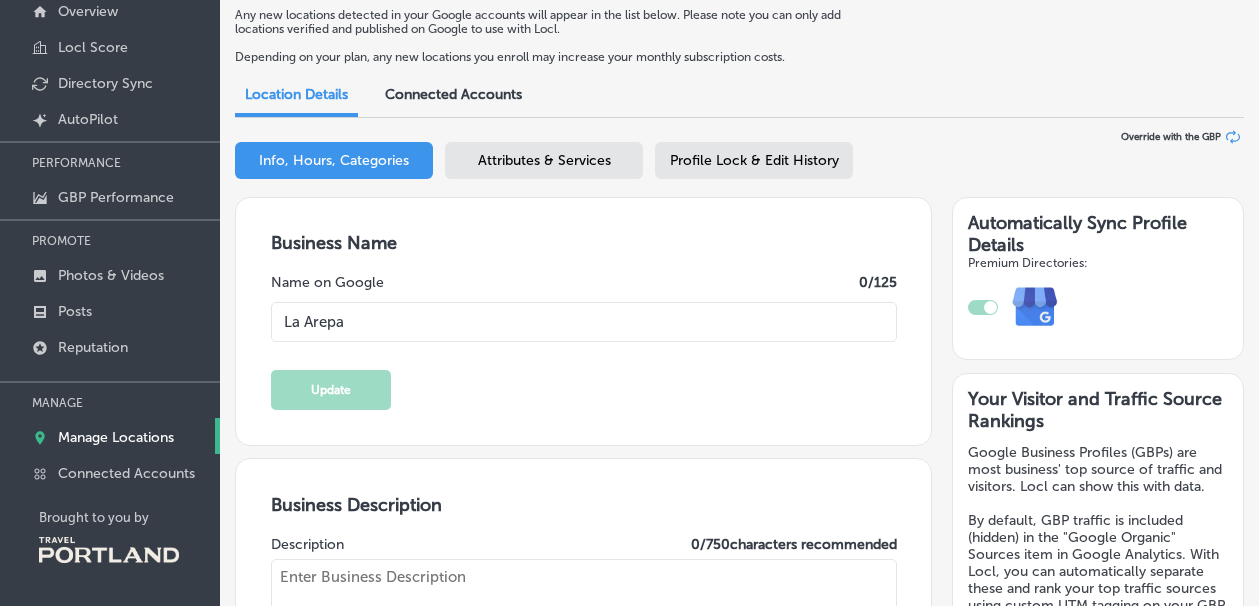 type on "We ARE Venezuelan food, is like home-made food with traditional recipes" 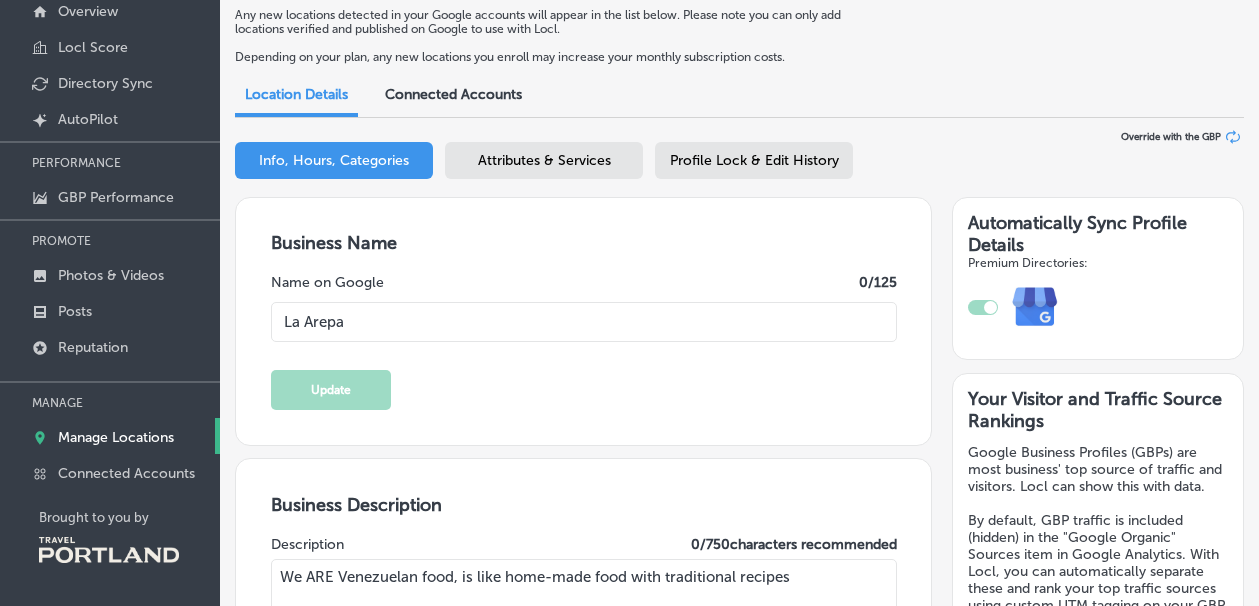 type on "[EMAIL_ADDRESS][DOMAIN_NAME]" 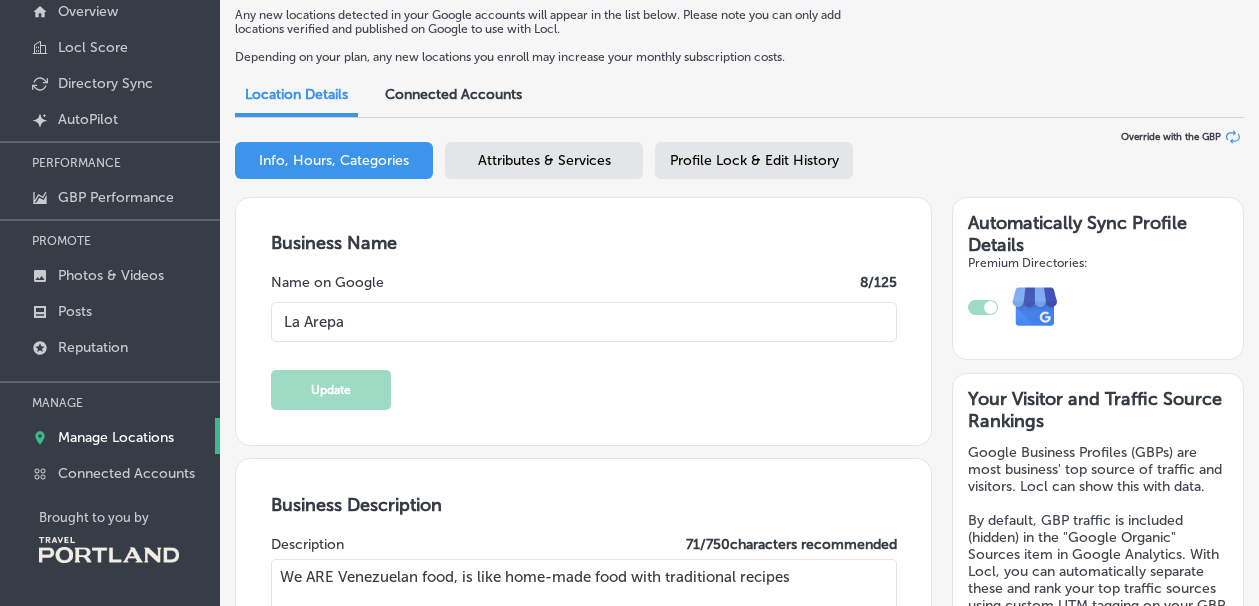 type on "[URL][DOMAIN_NAME]" 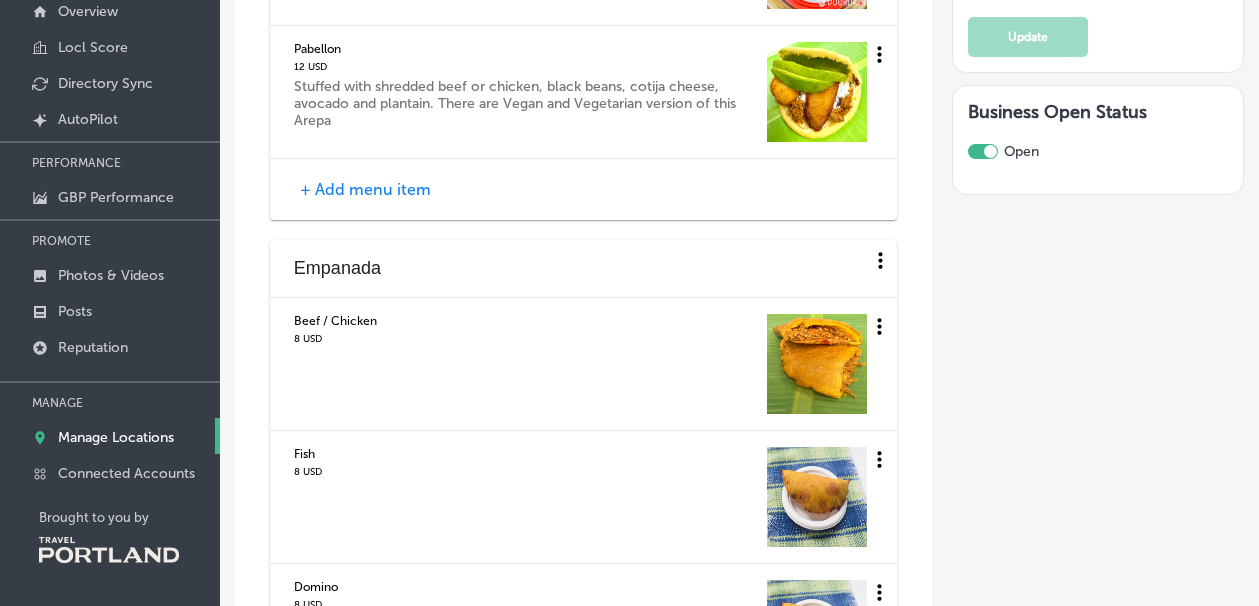 scroll, scrollTop: 3512, scrollLeft: 0, axis: vertical 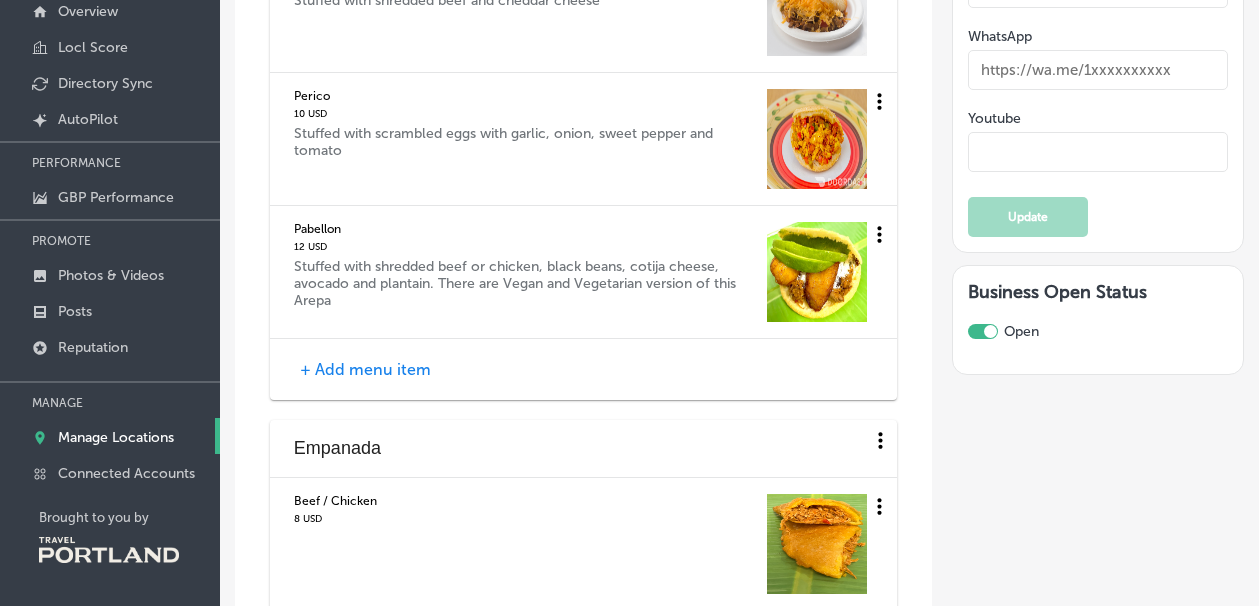 click on "Manage Locations" at bounding box center (116, 437) 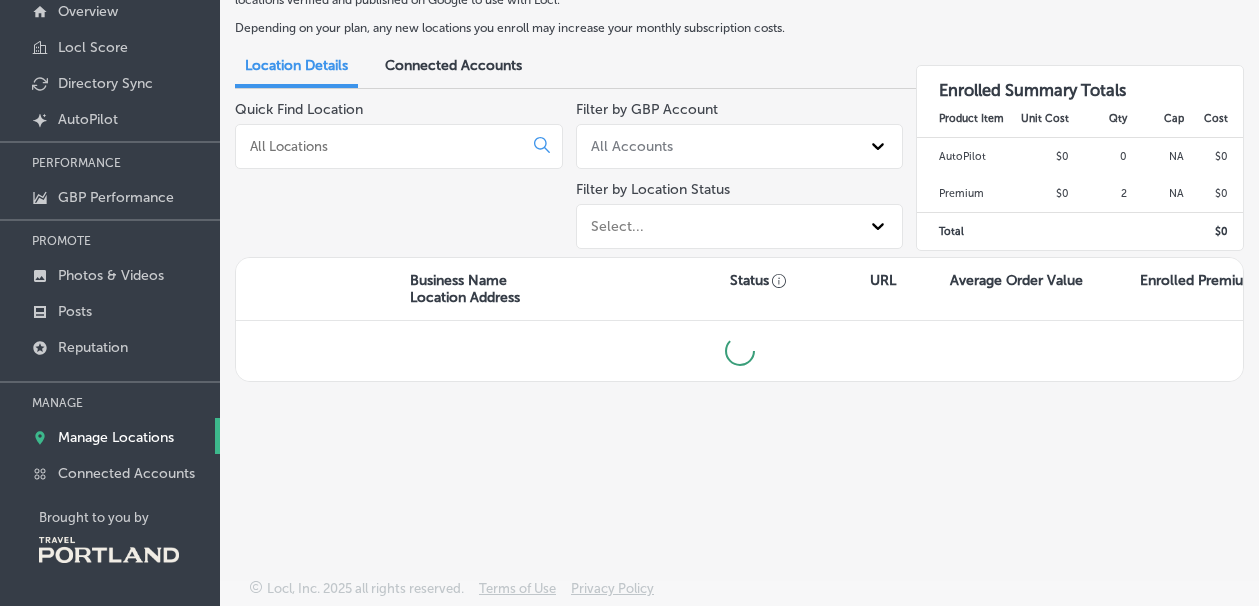 scroll, scrollTop: 0, scrollLeft: 0, axis: both 